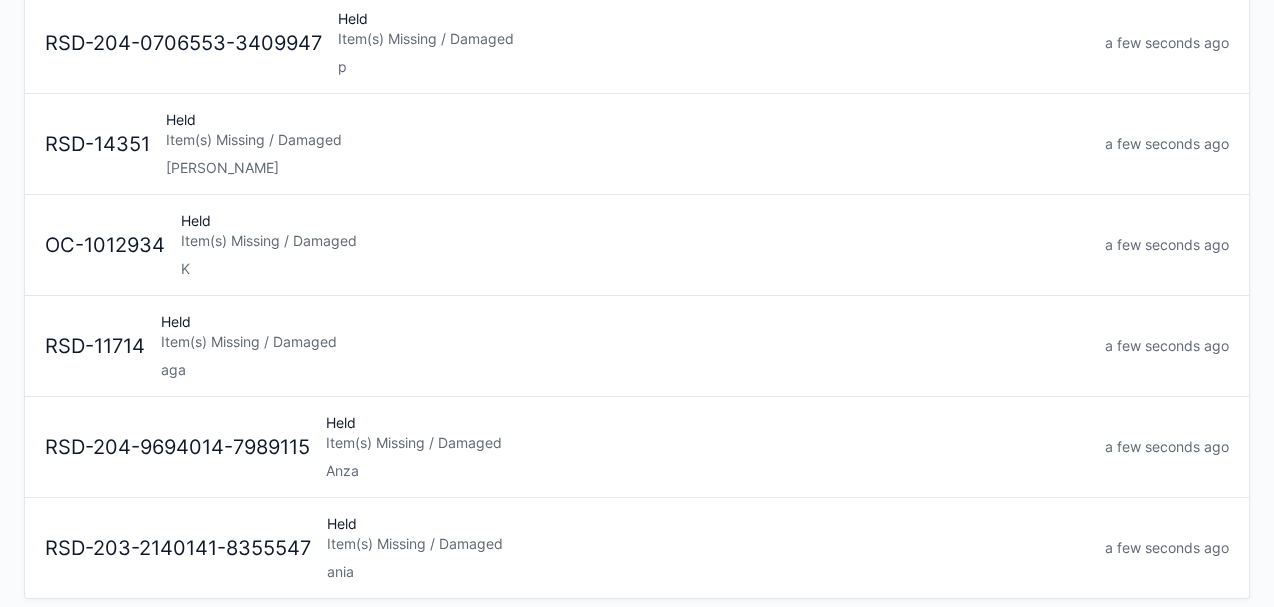 scroll, scrollTop: 1950, scrollLeft: 0, axis: vertical 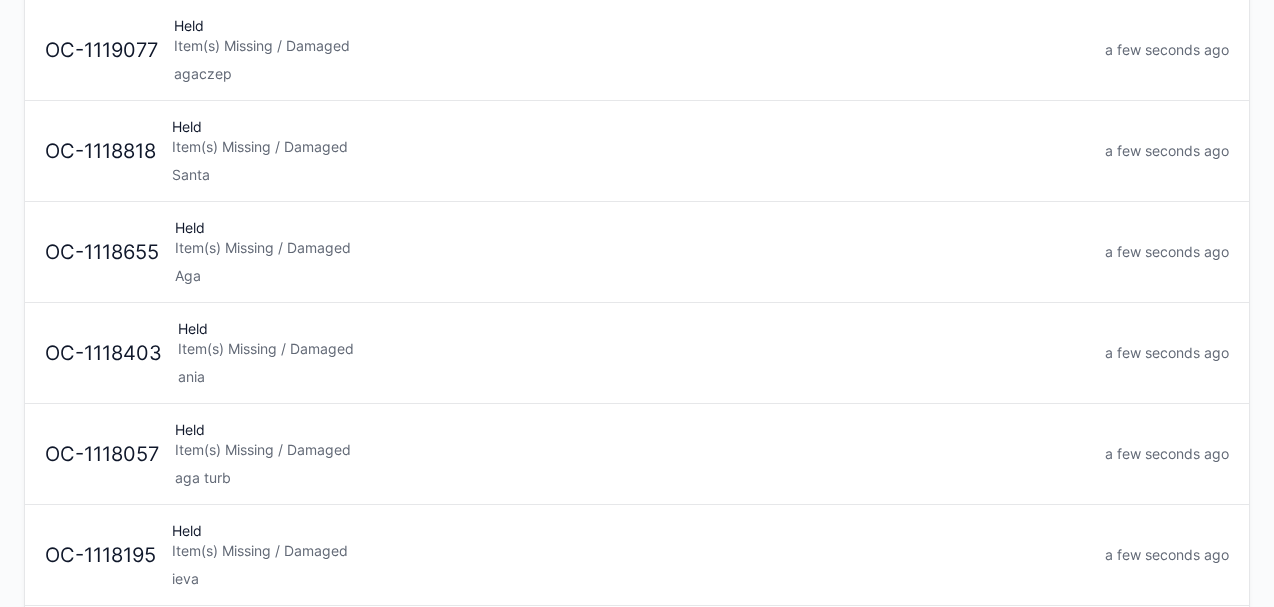 click on "OC-1118057  Held  Item(s) Missing / Damaged aga turb a few seconds ago" 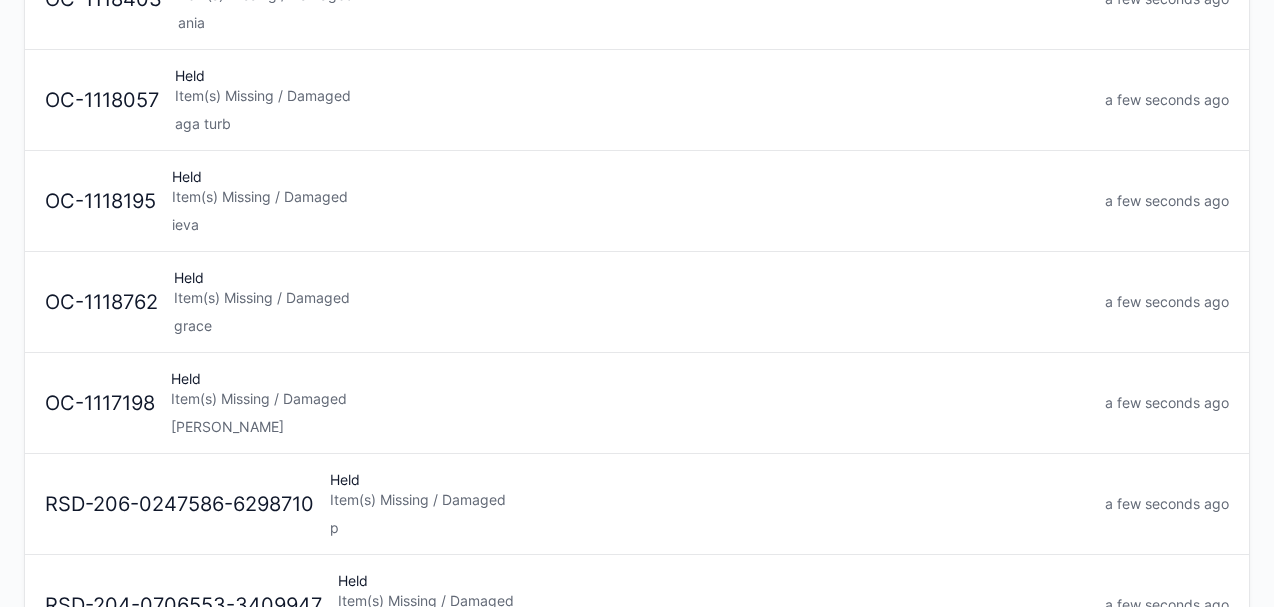 scroll, scrollTop: 1079, scrollLeft: 0, axis: vertical 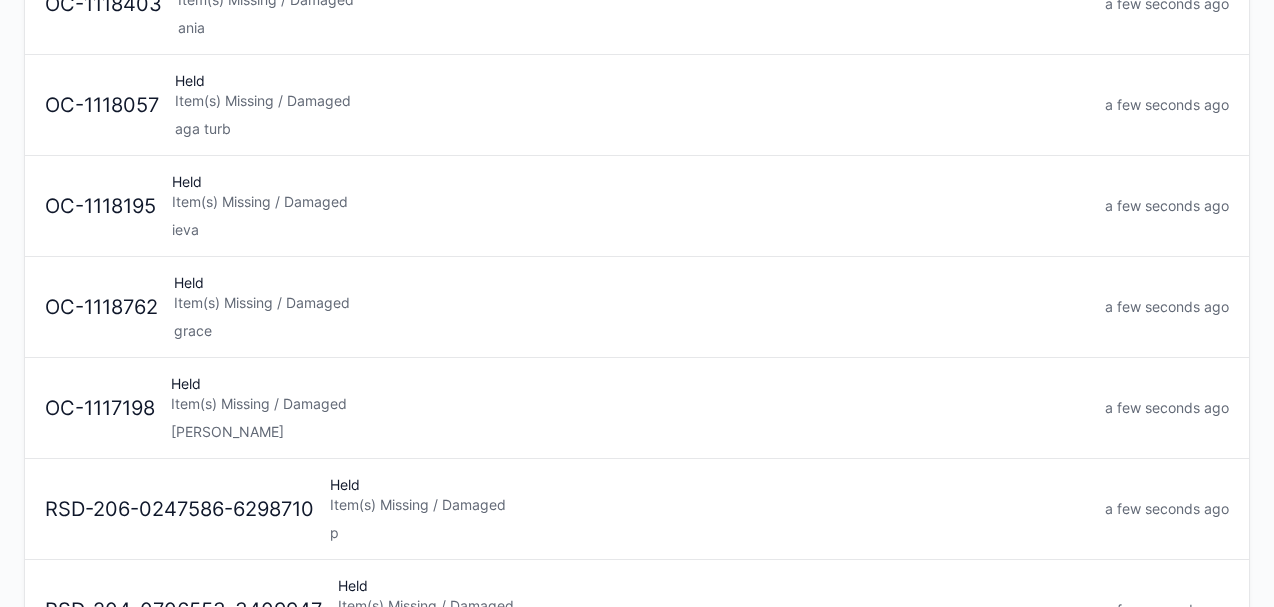 click on "Item(s) Missing / Damaged" at bounding box center [630, 404] 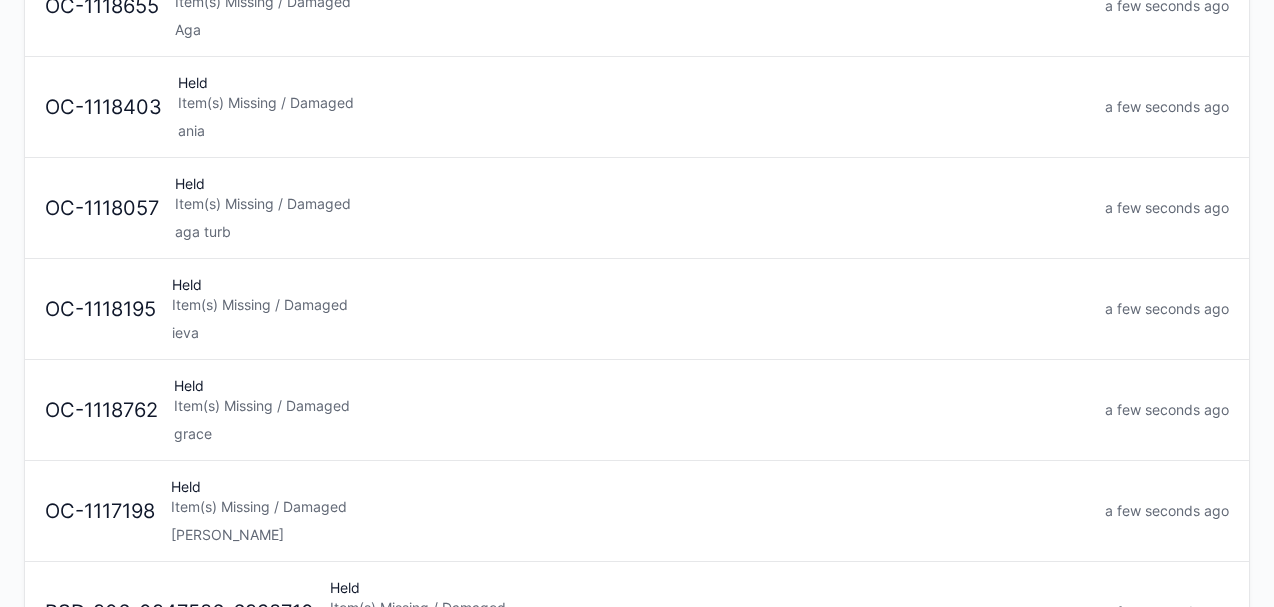 scroll, scrollTop: 961, scrollLeft: 0, axis: vertical 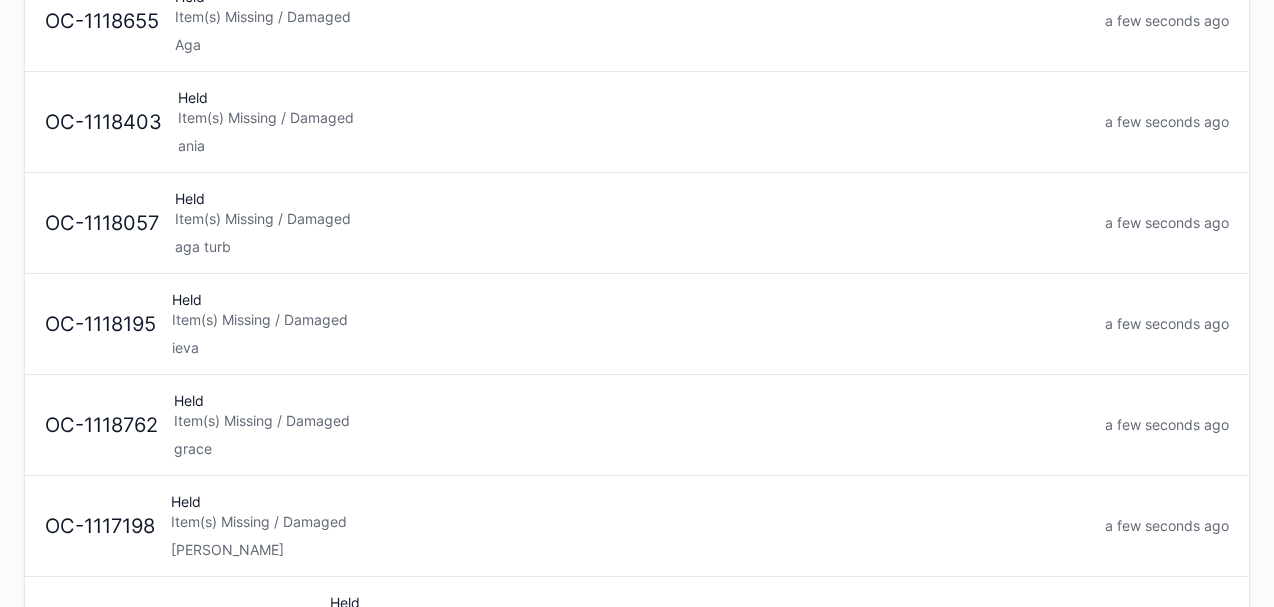 click on "grace" at bounding box center (631, 449) 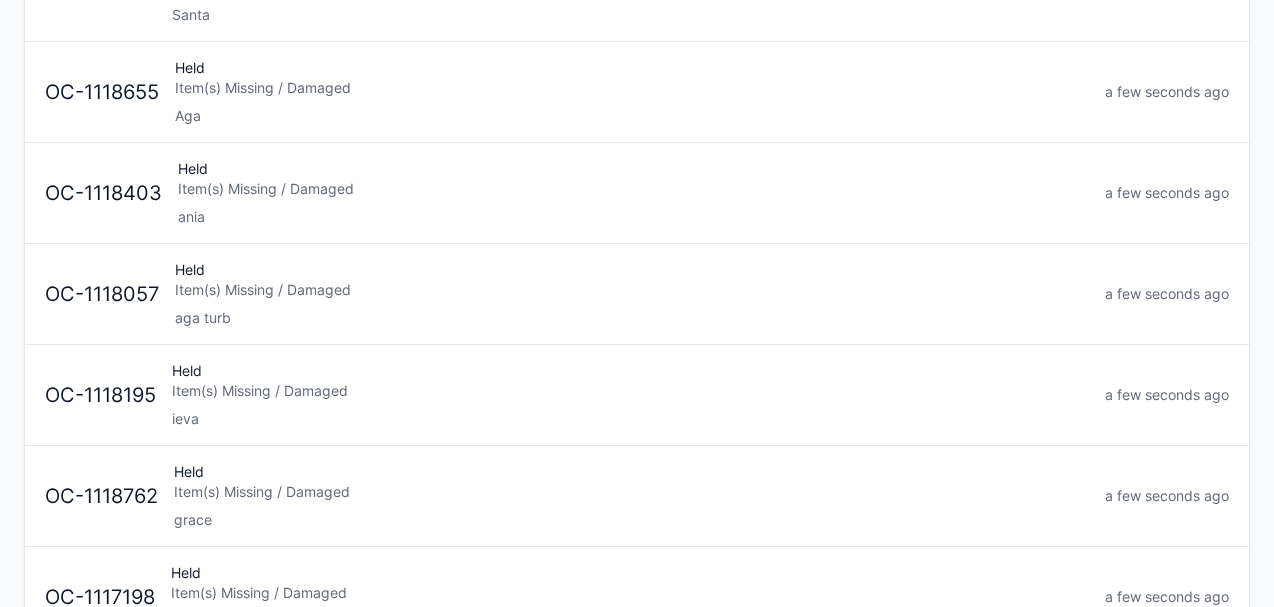 scroll, scrollTop: 888, scrollLeft: 0, axis: vertical 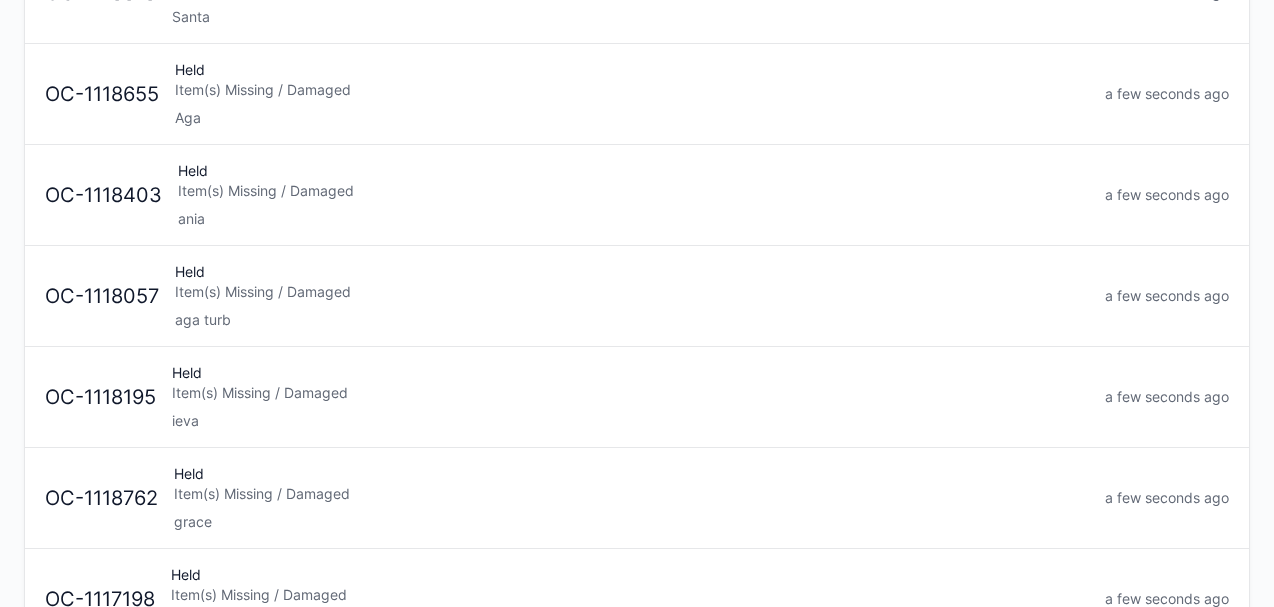 click on "ieva" at bounding box center [630, 421] 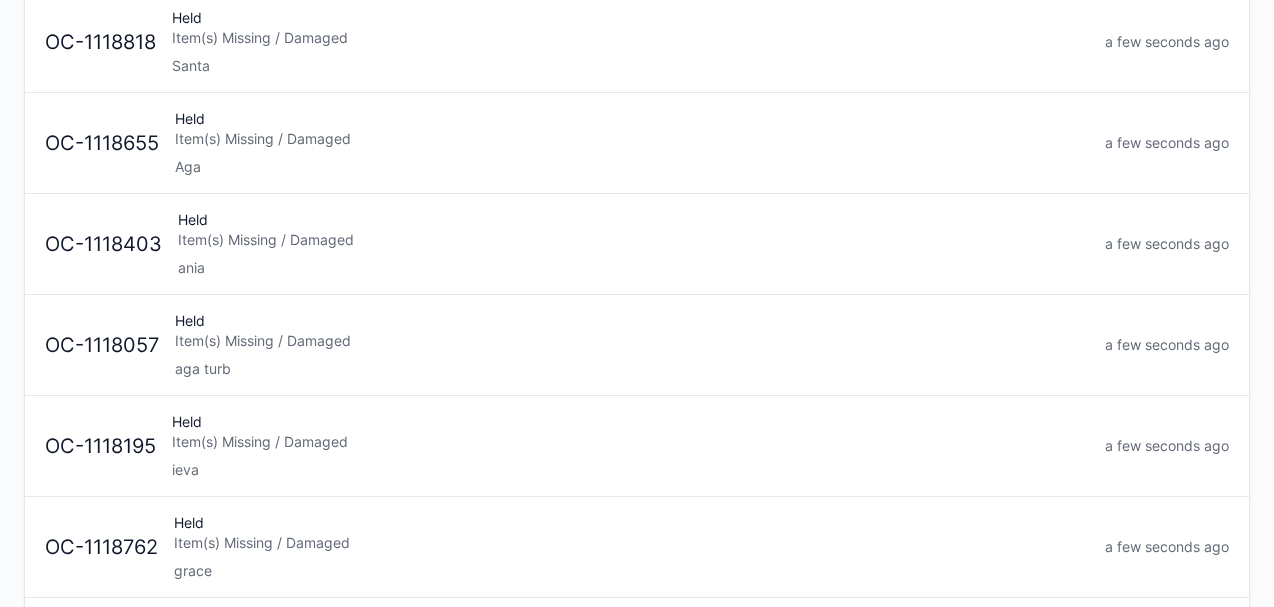 scroll, scrollTop: 780, scrollLeft: 0, axis: vertical 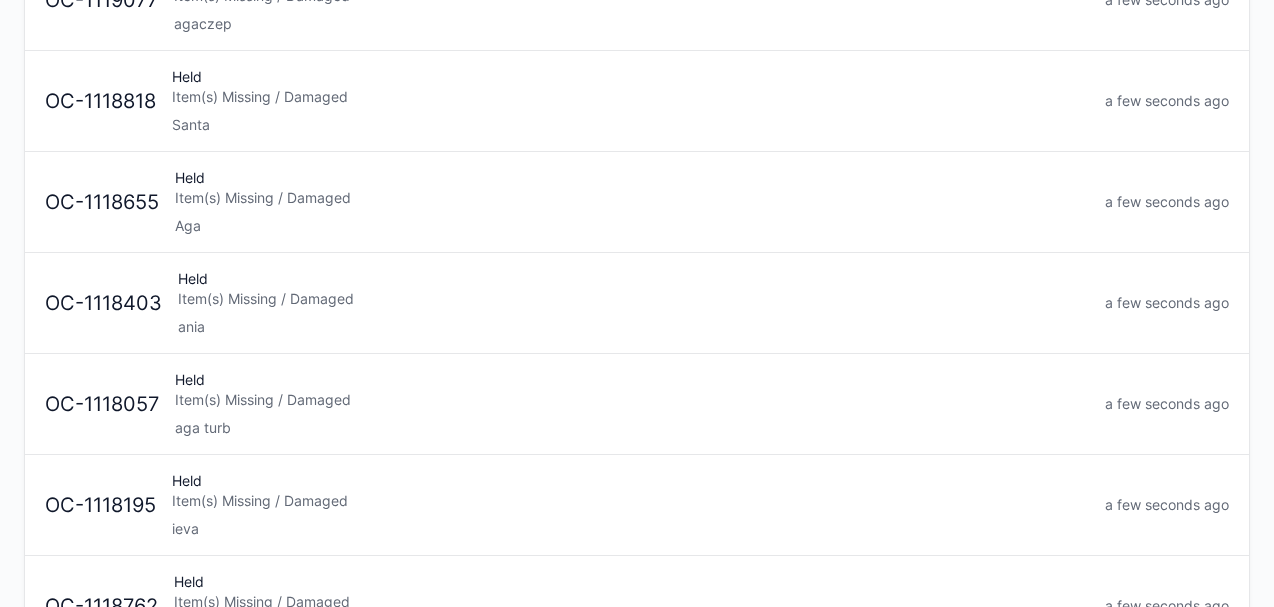 click on "Item(s) Missing / Damaged" at bounding box center (632, 400) 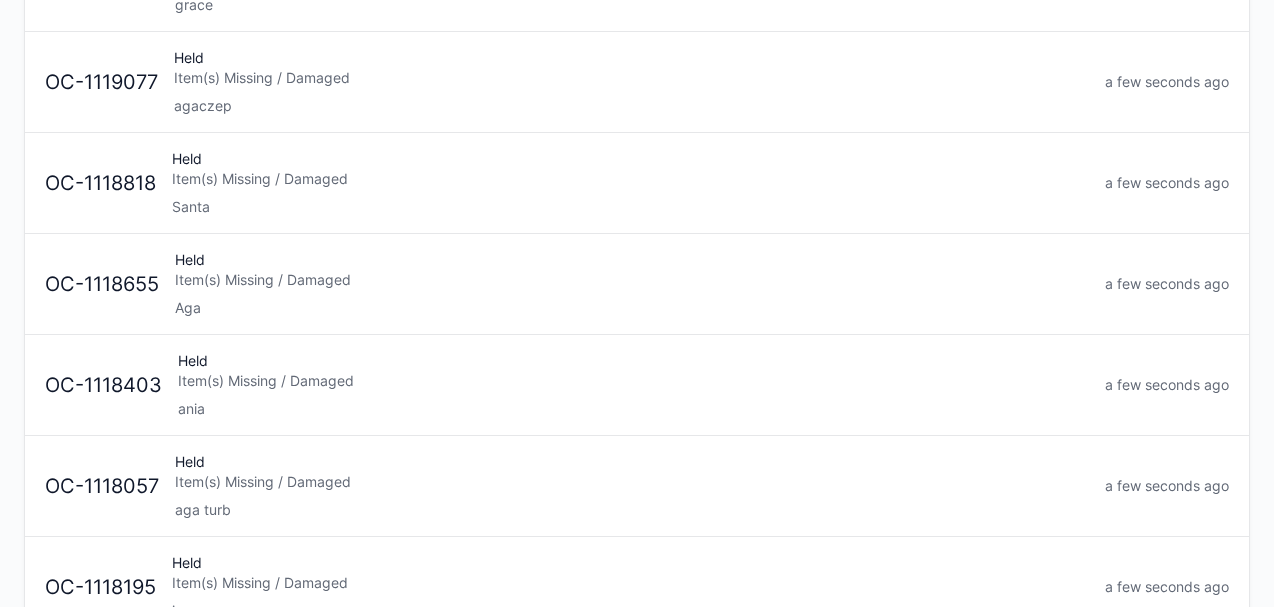 scroll, scrollTop: 684, scrollLeft: 0, axis: vertical 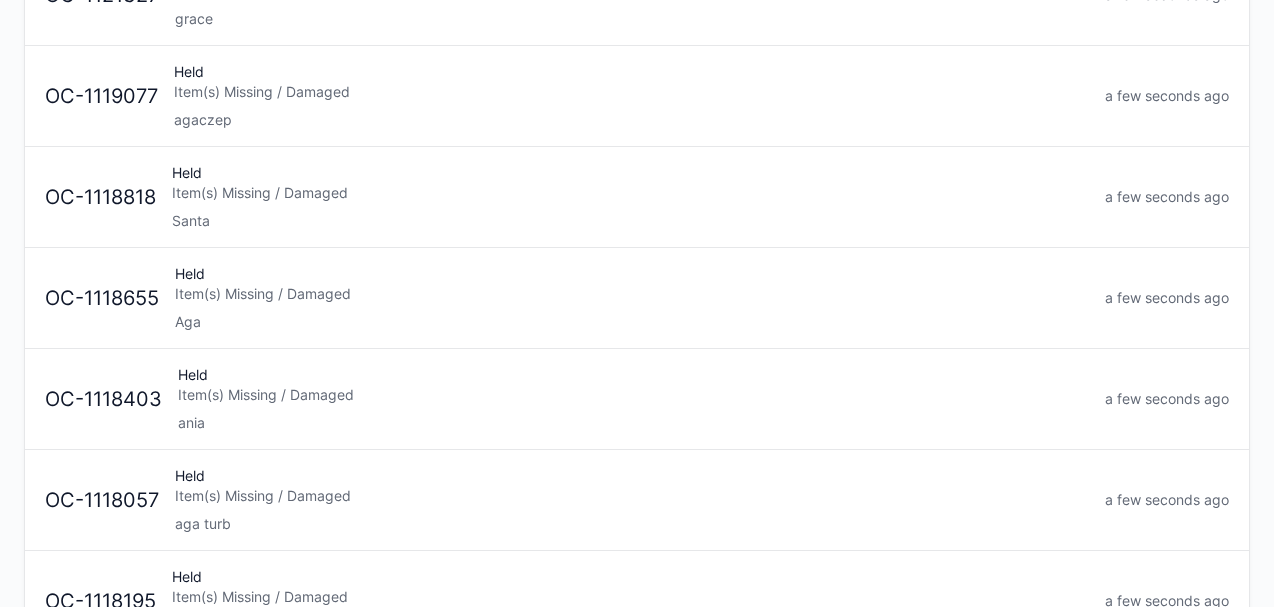 click on "Item(s) Missing / Damaged" at bounding box center (633, 395) 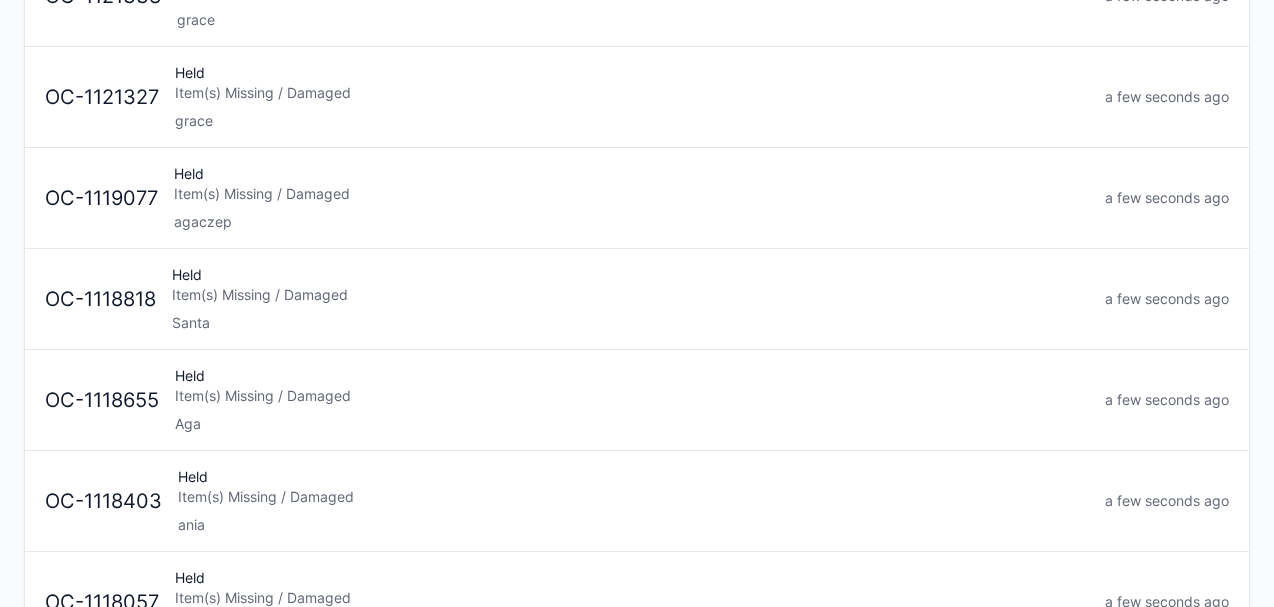 scroll, scrollTop: 575, scrollLeft: 0, axis: vertical 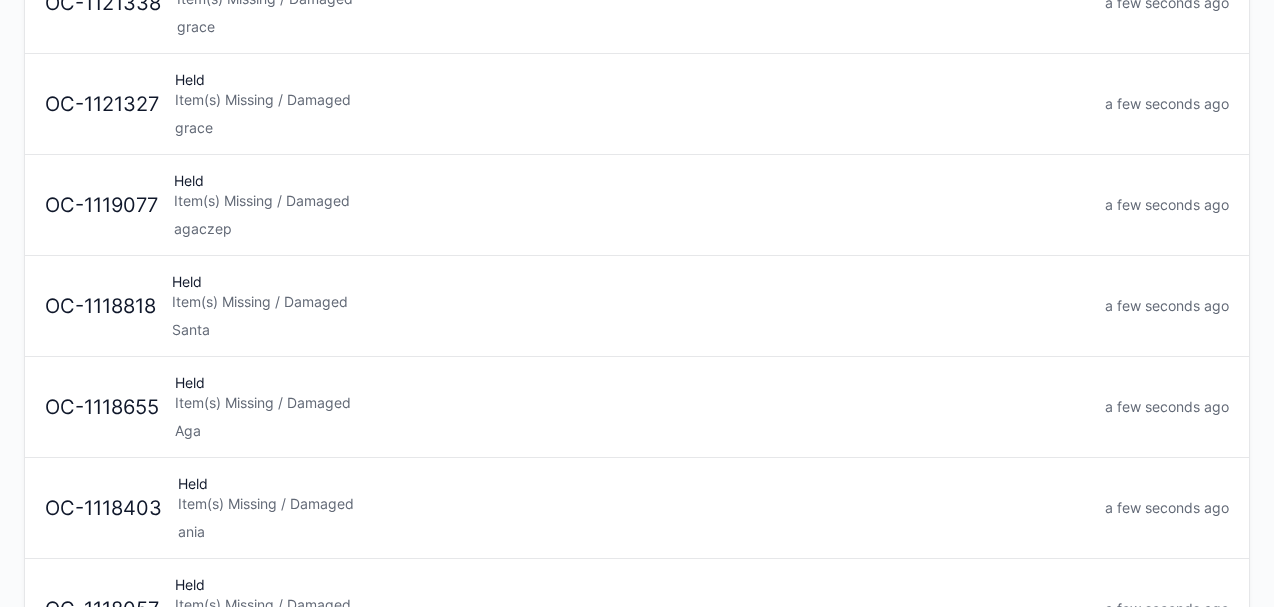 click on "Item(s) Missing / Damaged" at bounding box center [632, 403] 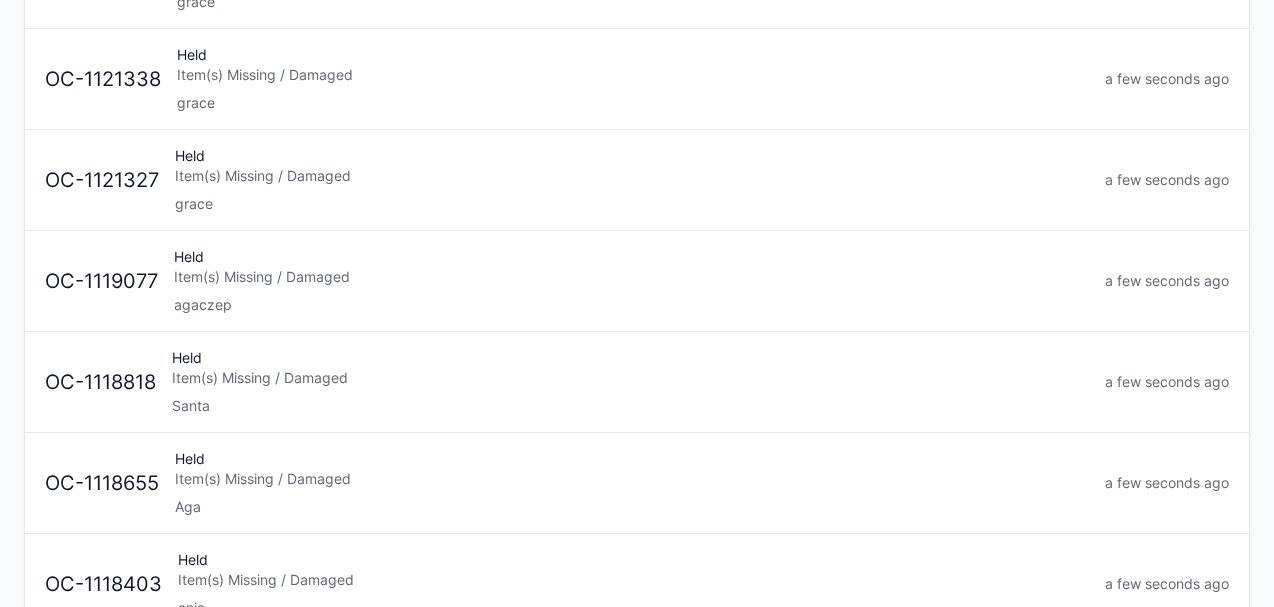 scroll, scrollTop: 462, scrollLeft: 0, axis: vertical 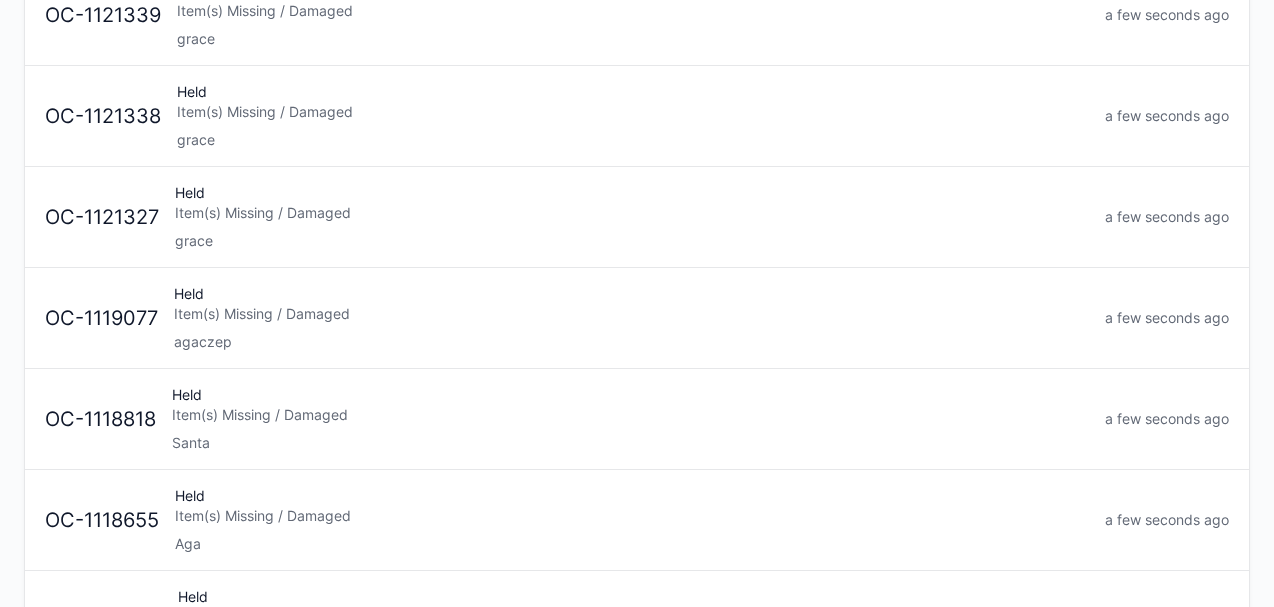 click on "Item(s) Missing / Damaged" at bounding box center [630, 415] 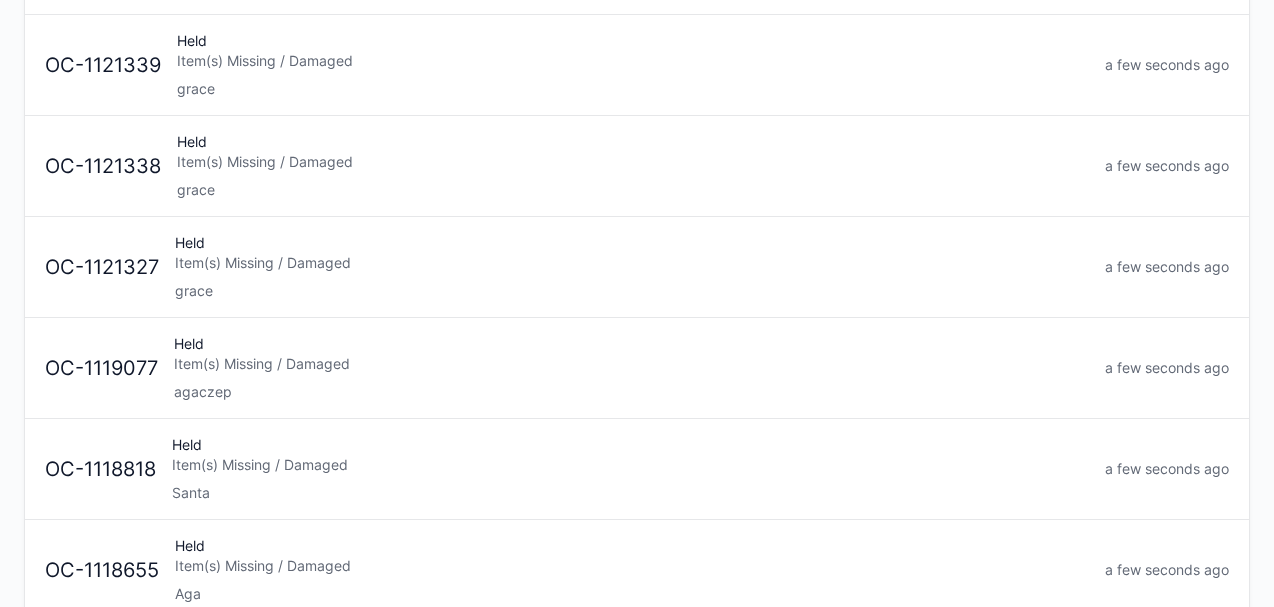 scroll, scrollTop: 368, scrollLeft: 0, axis: vertical 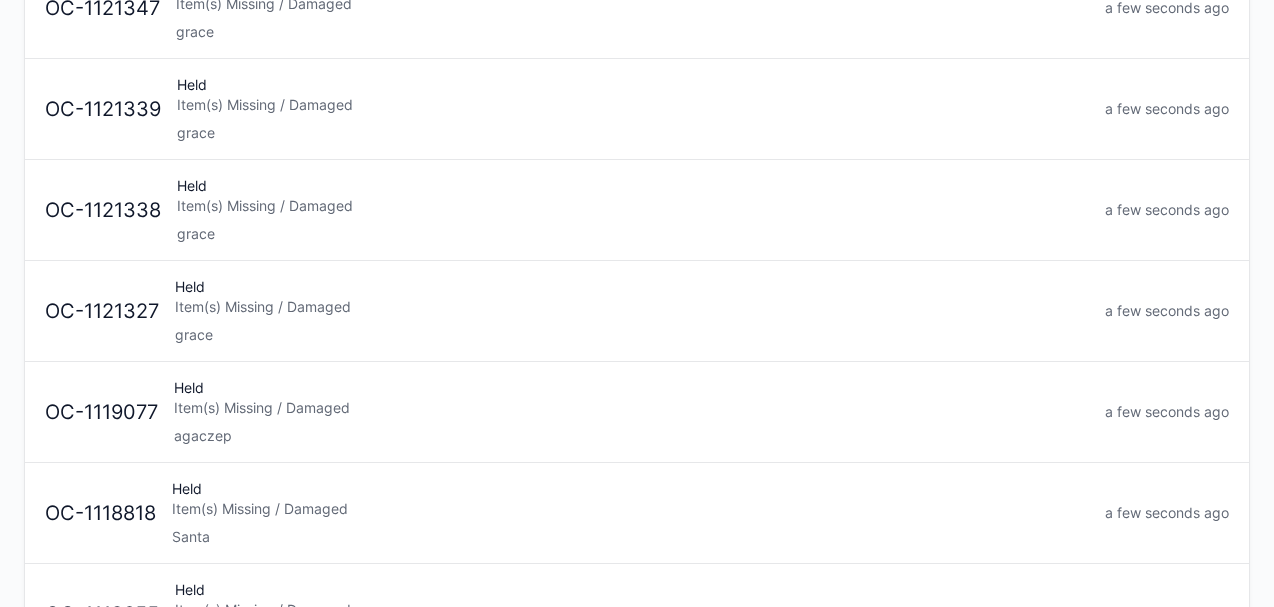 click on "Item(s) Missing / Damaged" at bounding box center (631, 408) 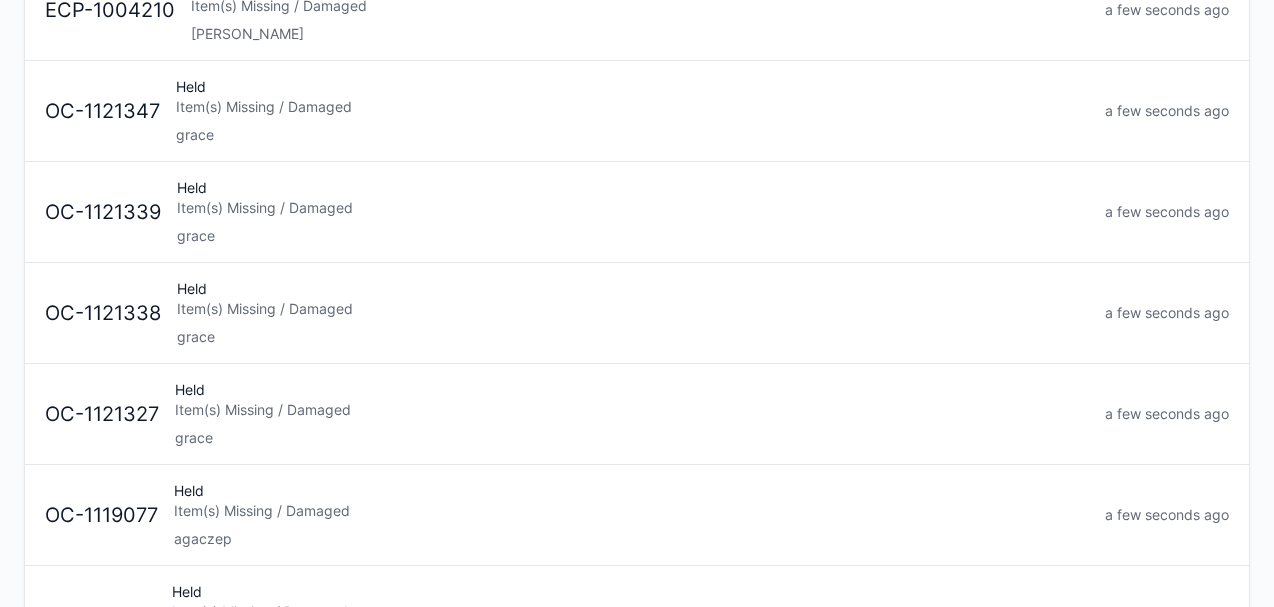 scroll, scrollTop: 252, scrollLeft: 0, axis: vertical 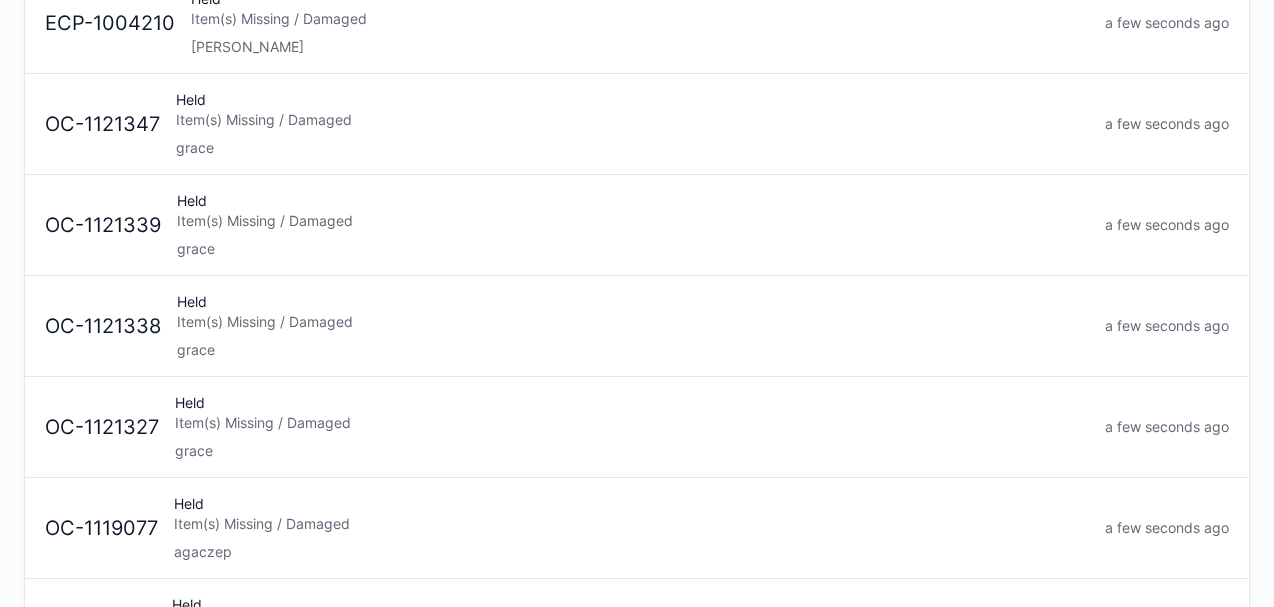 click on "Item(s) Missing / Damaged" at bounding box center [632, 423] 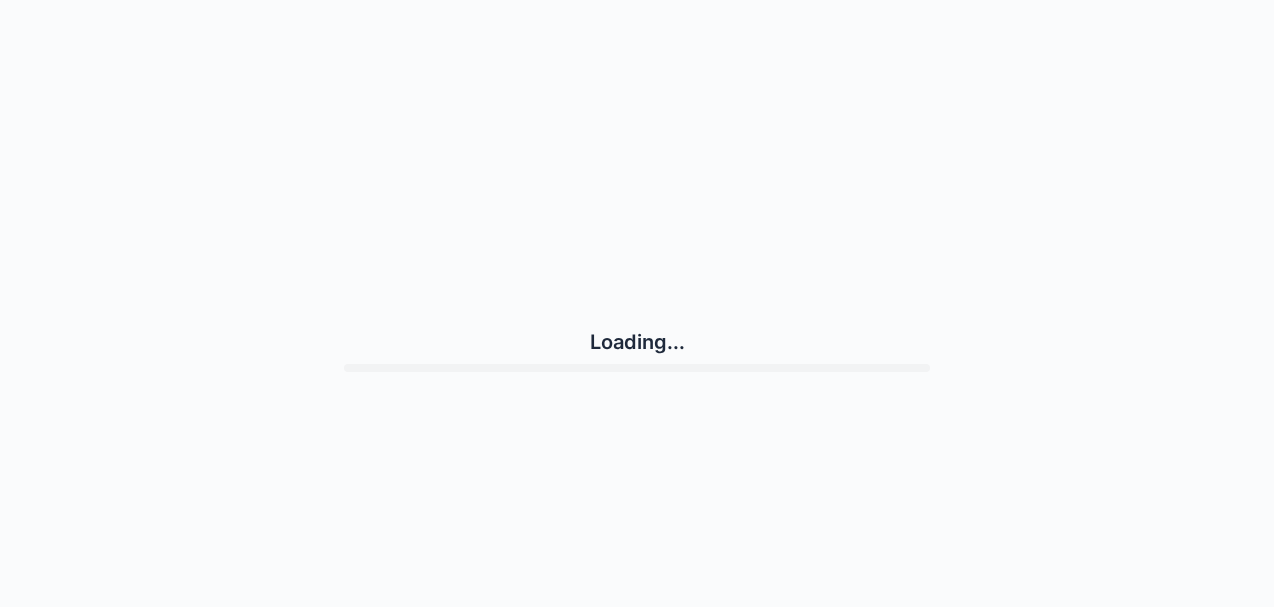 scroll, scrollTop: 0, scrollLeft: 0, axis: both 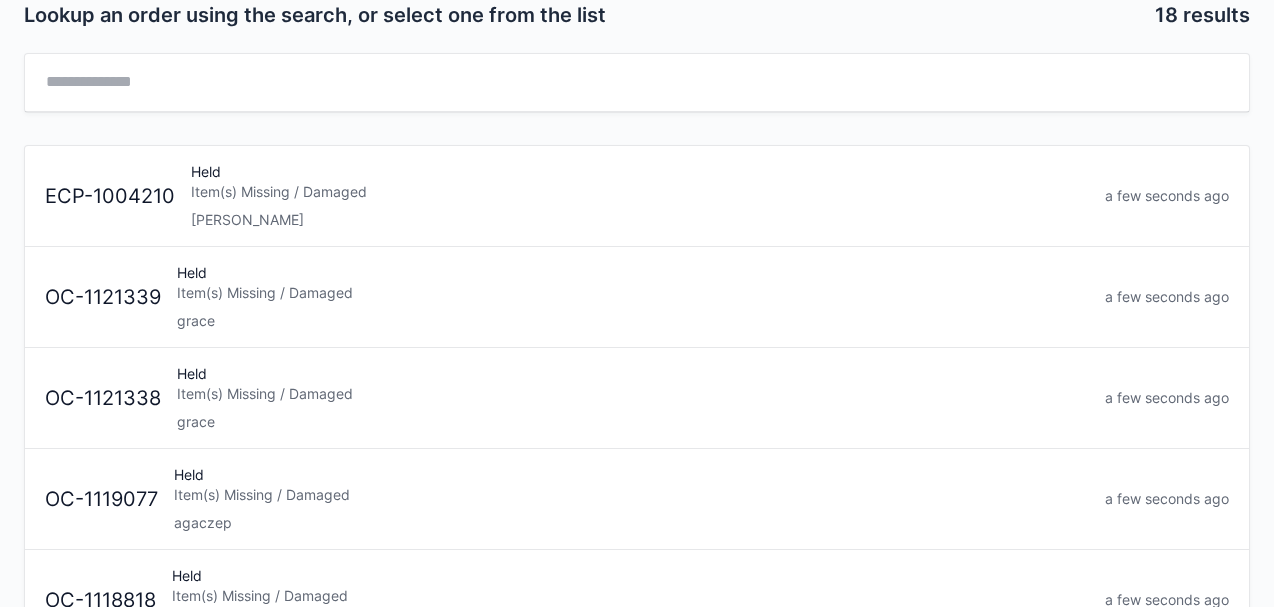 click on "grace" at bounding box center (633, 422) 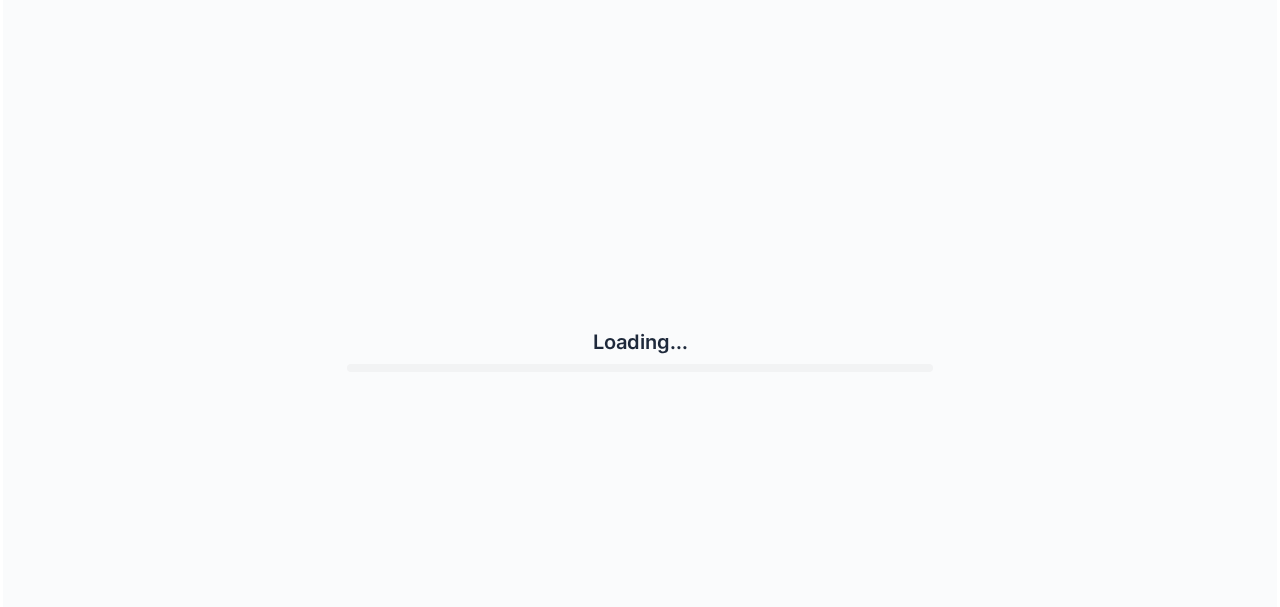 scroll, scrollTop: 0, scrollLeft: 0, axis: both 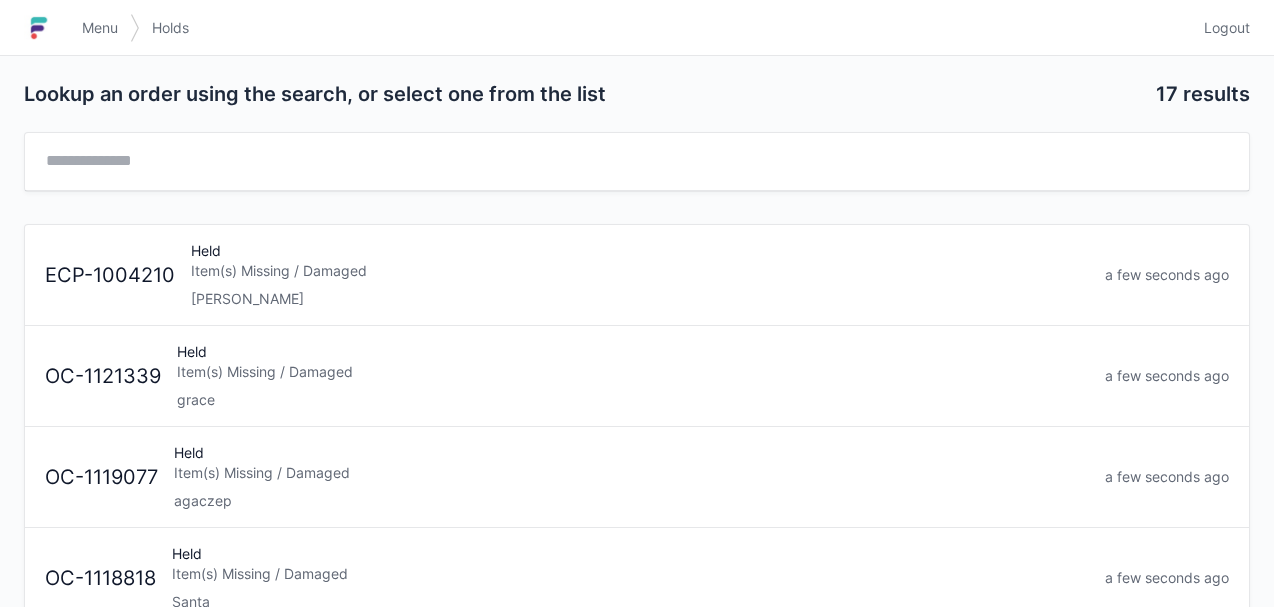 click on "grace" at bounding box center (633, 400) 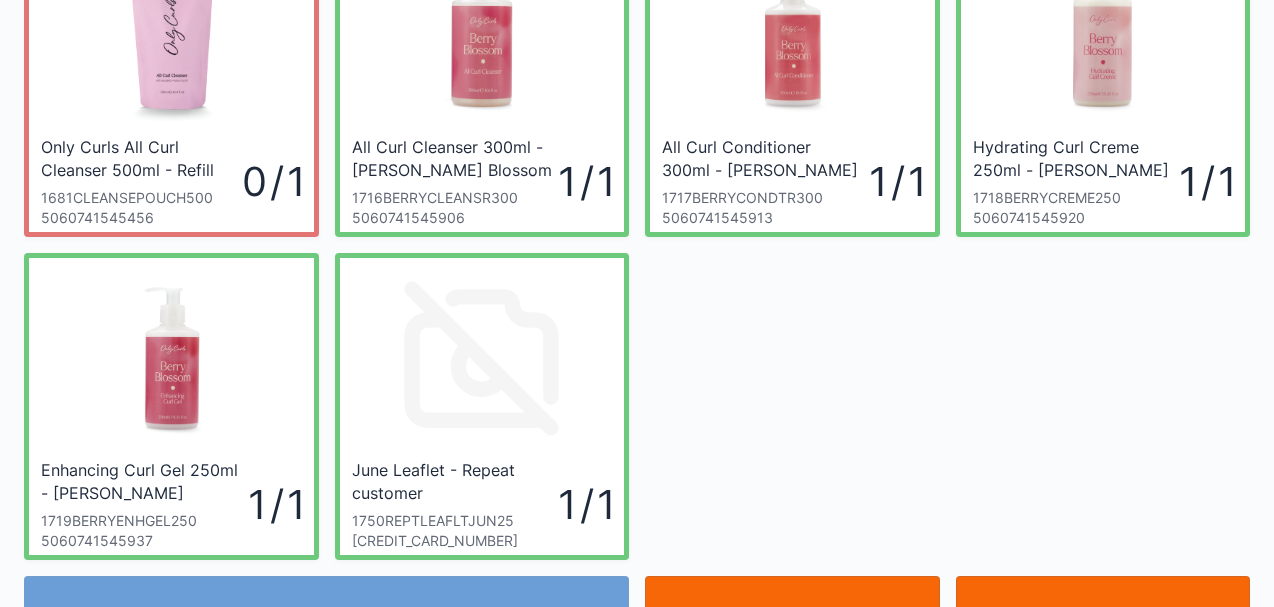 scroll, scrollTop: 468, scrollLeft: 0, axis: vertical 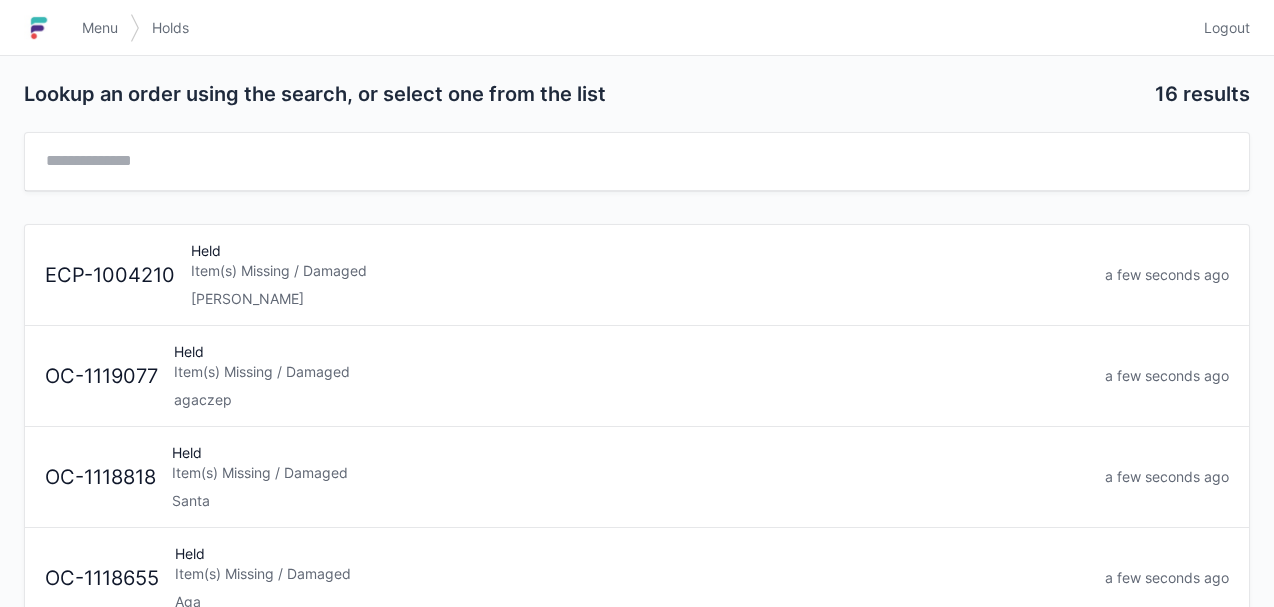 click on "Item(s) Missing / Damaged" at bounding box center [640, 271] 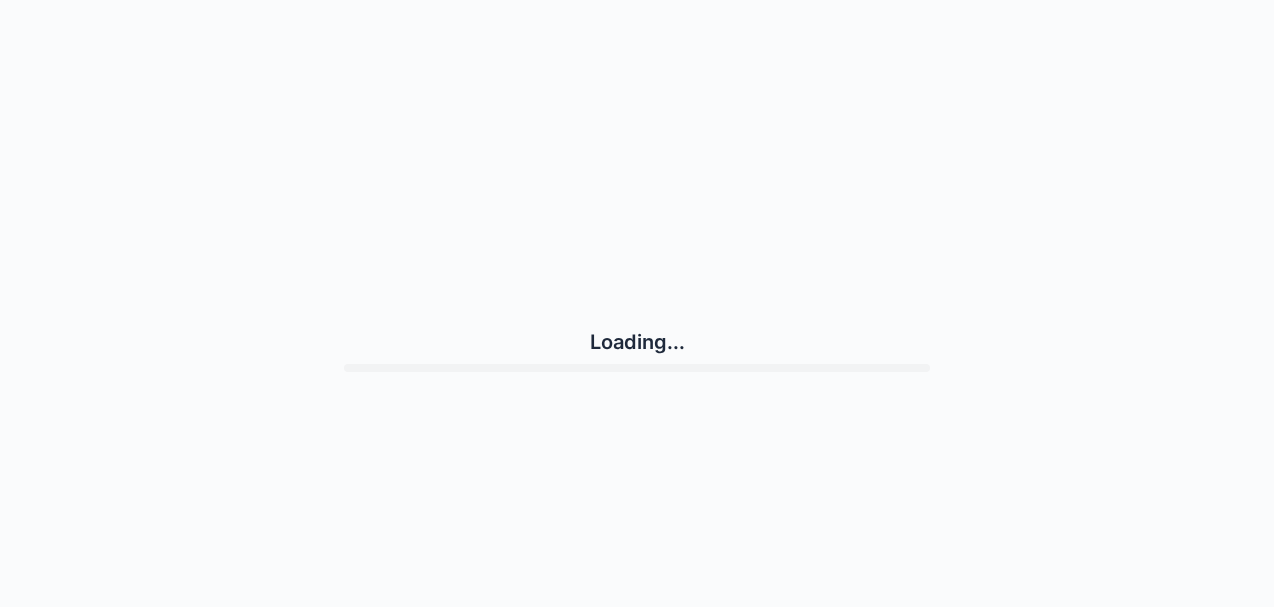 scroll, scrollTop: 0, scrollLeft: 0, axis: both 